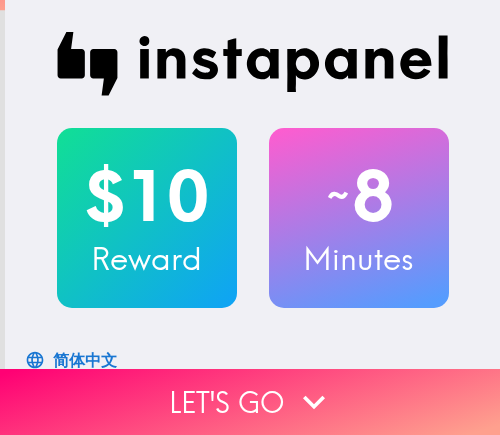 scroll, scrollTop: 0, scrollLeft: 0, axis: both 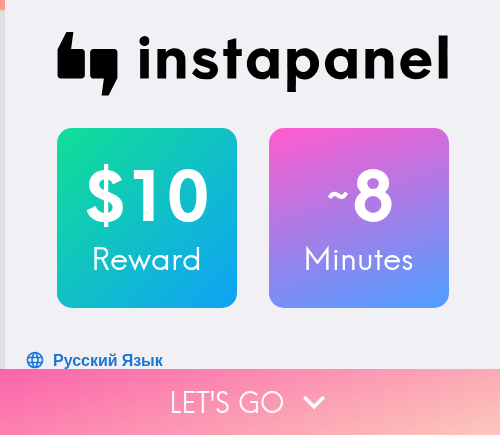 drag, startPoint x: 242, startPoint y: 386, endPoint x: 477, endPoint y: 383, distance: 235.01915 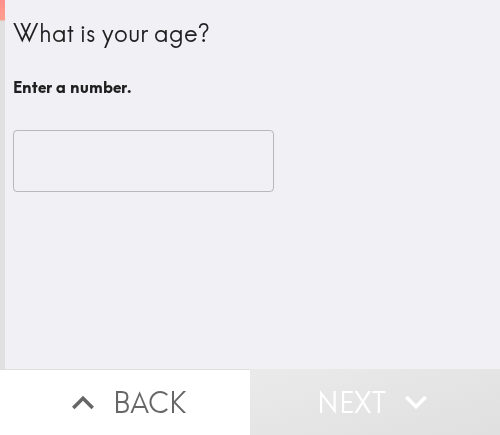 click at bounding box center [143, 161] 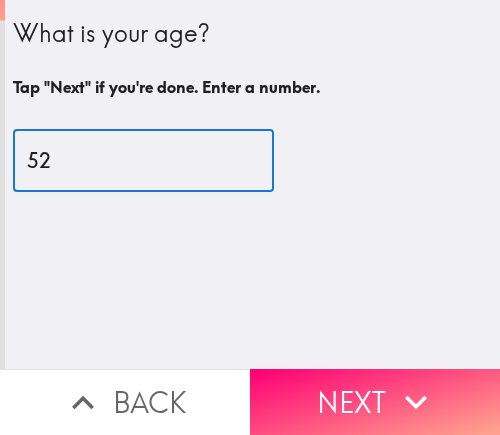 type on "52" 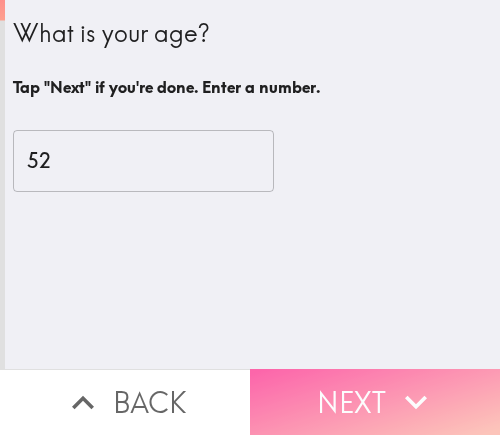 drag, startPoint x: 361, startPoint y: 374, endPoint x: 474, endPoint y: 374, distance: 113 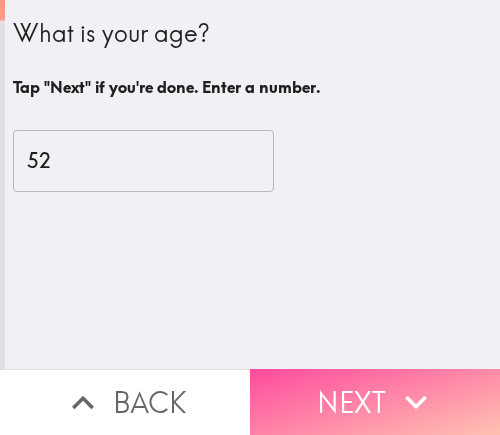 click on "Next" at bounding box center [375, 402] 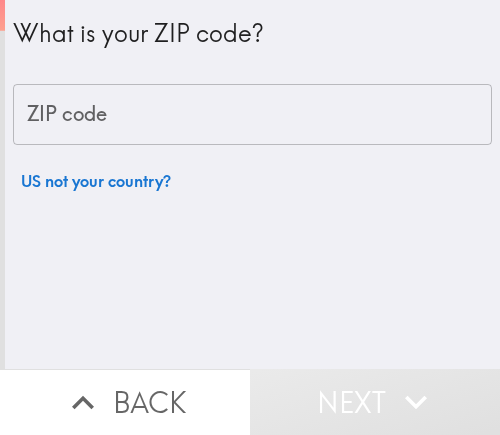 drag, startPoint x: 188, startPoint y: 123, endPoint x: 239, endPoint y: 96, distance: 57.706154 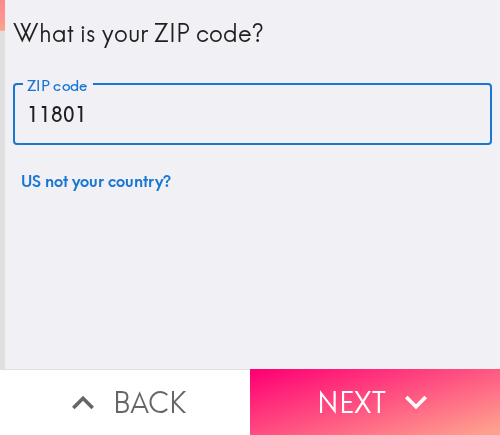 type on "11801" 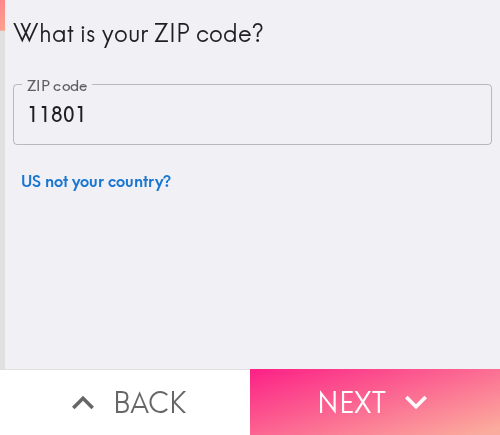 click on "Next" at bounding box center [375, 402] 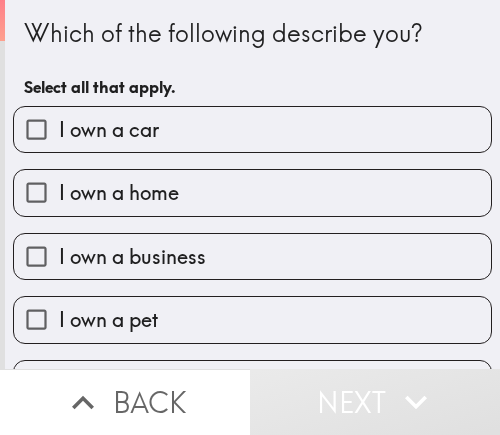 click on "Which of the following describe you? Select all that apply." at bounding box center [252, 61] 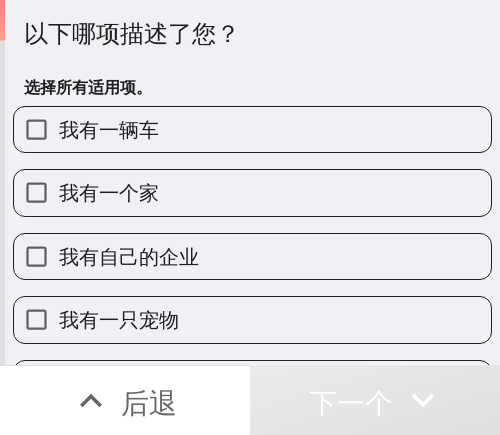 click on "我有自己的企业" at bounding box center [129, 256] 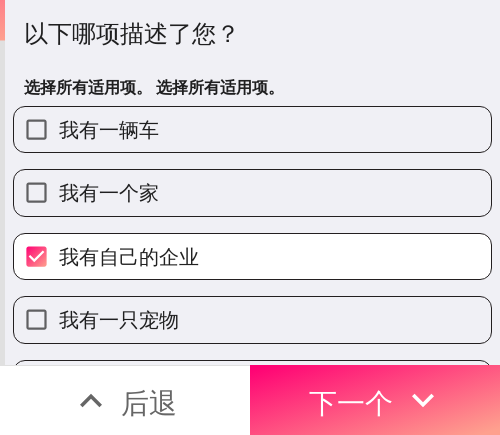 drag, startPoint x: 357, startPoint y: 376, endPoint x: 487, endPoint y: 374, distance: 130.01538 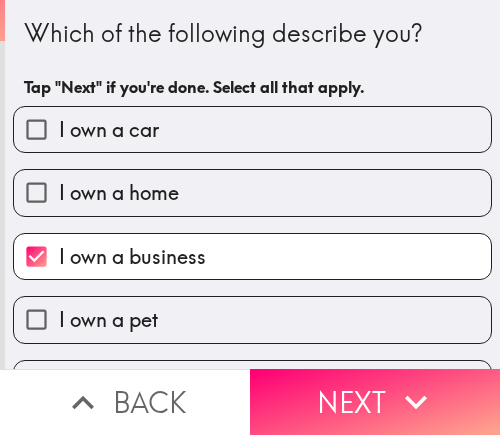 scroll, scrollTop: 0, scrollLeft: 0, axis: both 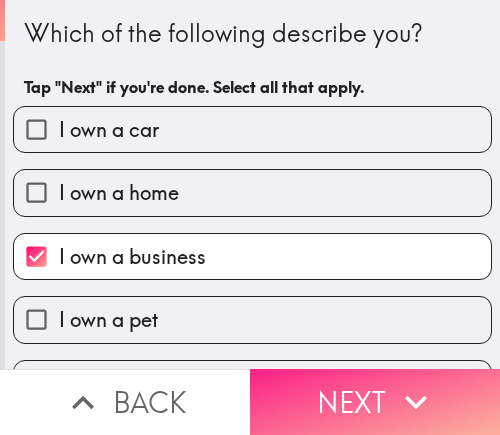 drag, startPoint x: 347, startPoint y: 380, endPoint x: 362, endPoint y: 380, distance: 15 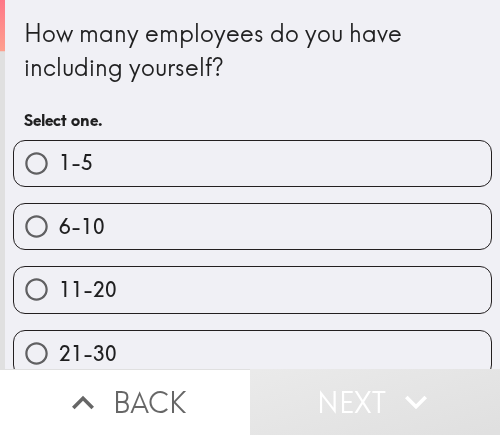 click on "1-5" at bounding box center [252, 163] 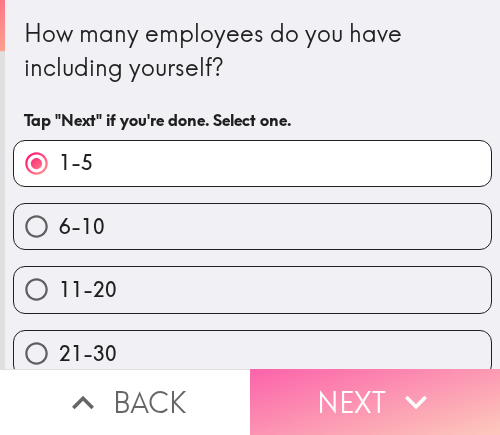 click on "Next" at bounding box center (375, 402) 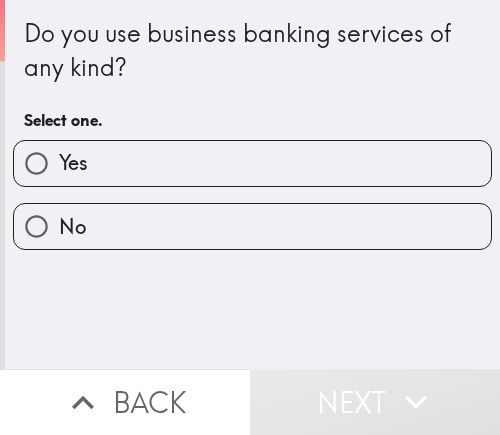 click on "Yes" at bounding box center (252, 163) 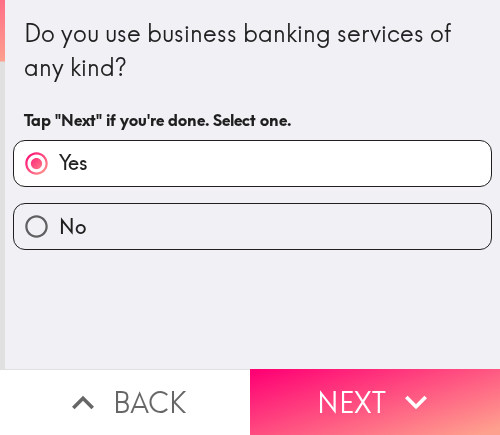 drag, startPoint x: 308, startPoint y: 398, endPoint x: 498, endPoint y: 397, distance: 190.00262 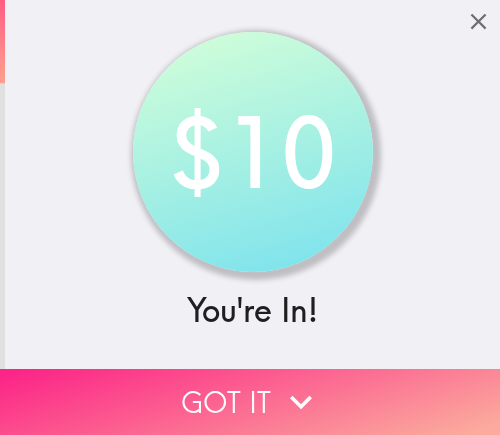 click on "Got it" at bounding box center (250, 402) 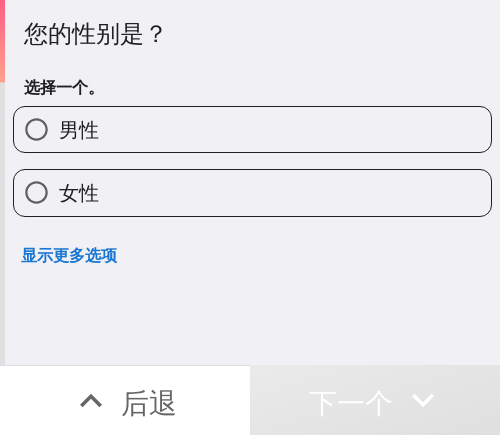 drag, startPoint x: 297, startPoint y: 141, endPoint x: 317, endPoint y: 141, distance: 20 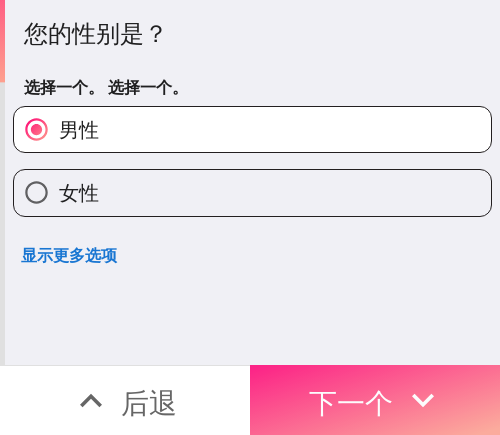 drag, startPoint x: 368, startPoint y: 365, endPoint x: 483, endPoint y: 365, distance: 115 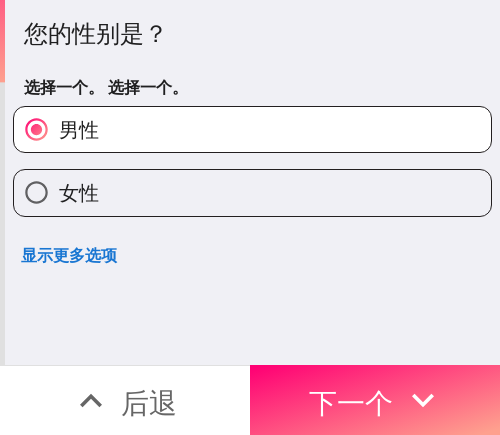 click on "下一个" at bounding box center [351, 400] 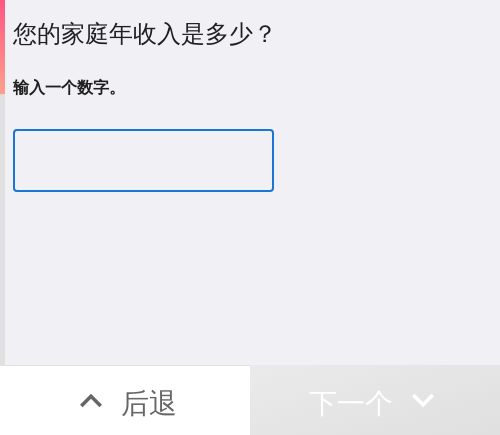 click at bounding box center (143, 161) 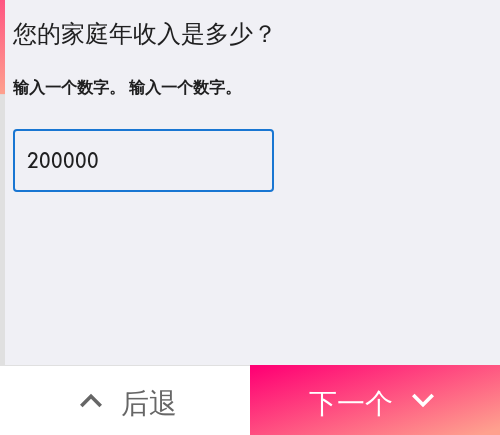 type on "200000" 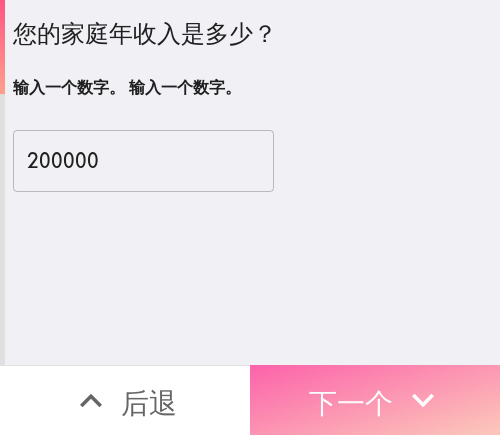 drag, startPoint x: 336, startPoint y: 382, endPoint x: 471, endPoint y: 377, distance: 135.09256 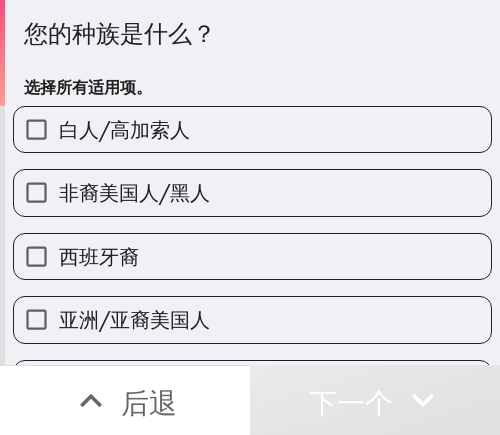 click on "非裔美国人/黑人" at bounding box center [252, 192] 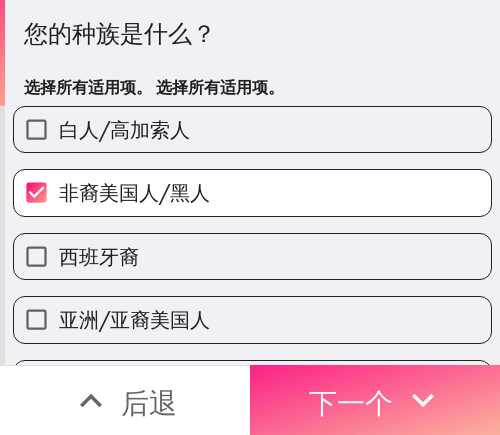 drag, startPoint x: 373, startPoint y: 392, endPoint x: 468, endPoint y: 391, distance: 95.005264 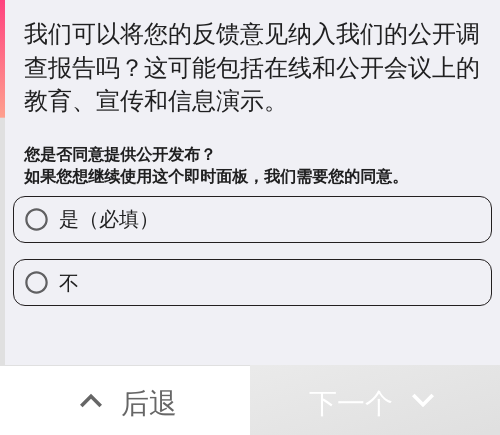 drag, startPoint x: 307, startPoint y: 228, endPoint x: 321, endPoint y: 224, distance: 14.56022 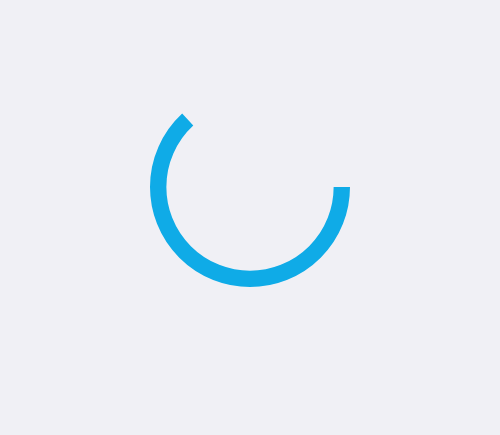 scroll, scrollTop: 0, scrollLeft: 0, axis: both 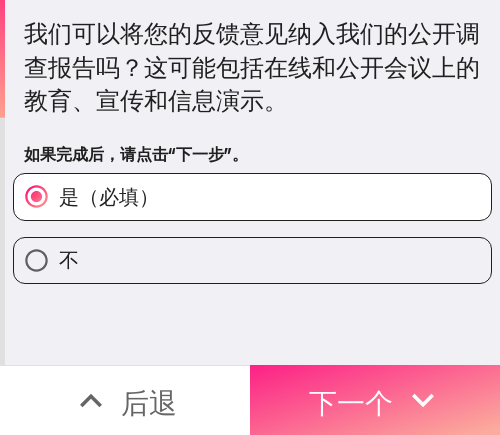 click on "下一个" at bounding box center (351, 402) 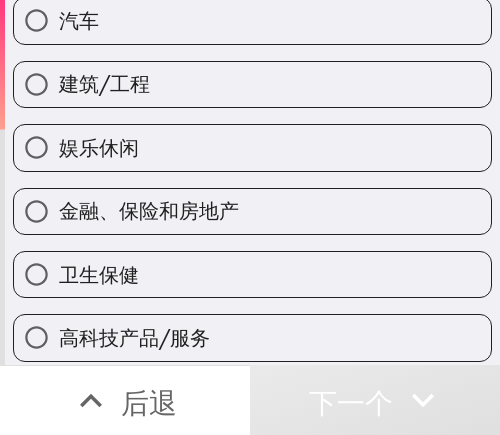 scroll, scrollTop: 300, scrollLeft: 0, axis: vertical 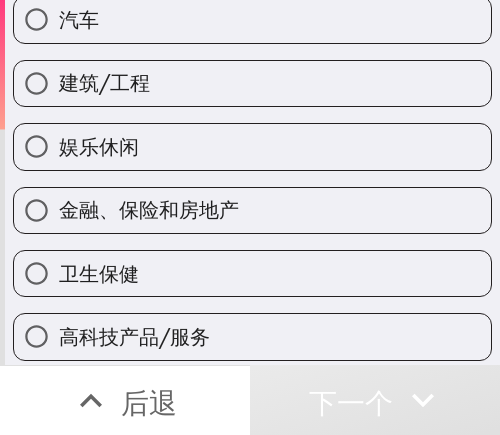 click on "娱乐休闲" at bounding box center (252, 146) 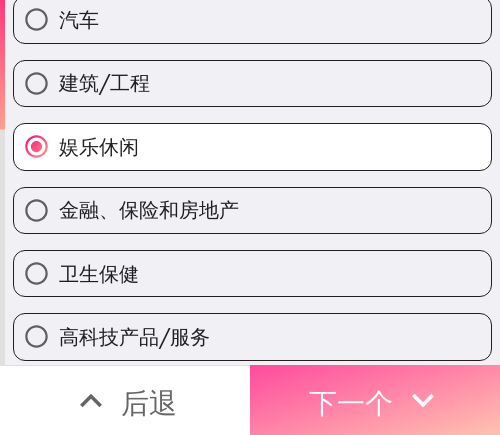 drag, startPoint x: 365, startPoint y: 379, endPoint x: 497, endPoint y: 379, distance: 132 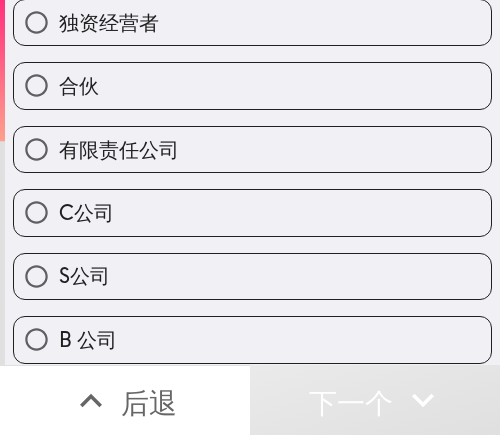 scroll, scrollTop: 0, scrollLeft: 0, axis: both 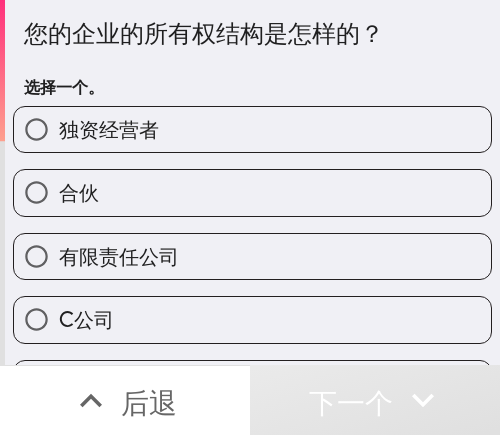 click on "独资经营者" at bounding box center [252, 129] 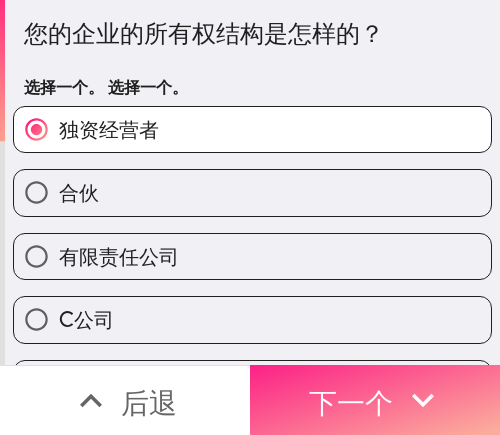 click on "下一个" at bounding box center [375, 400] 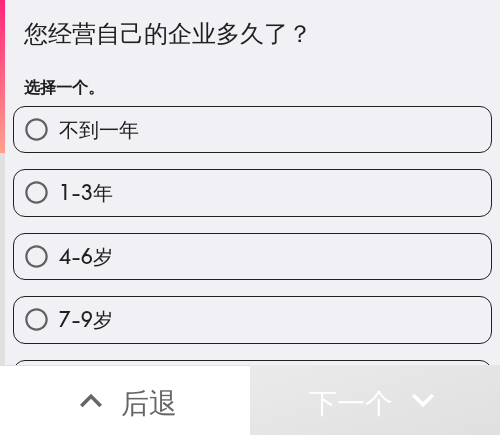 drag, startPoint x: 225, startPoint y: 310, endPoint x: 245, endPoint y: 313, distance: 20.22375 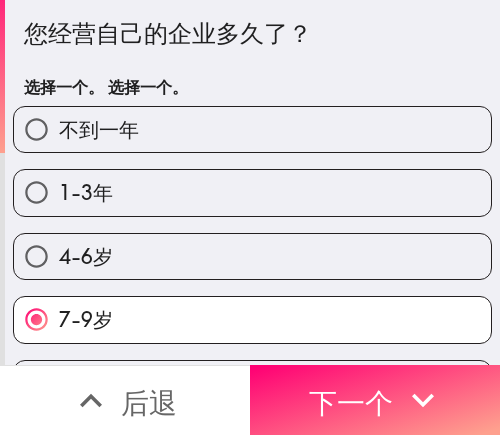 click on "7-9岁" at bounding box center (252, 319) 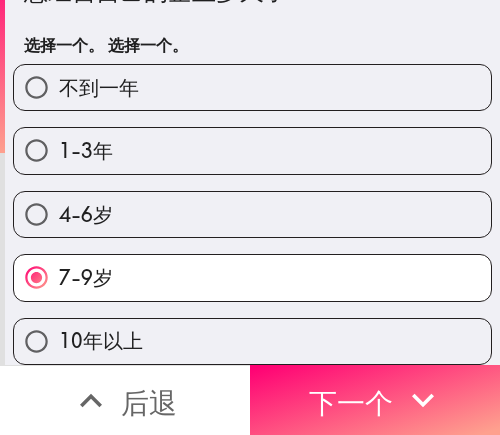 click on "10年以上" at bounding box center (252, 341) 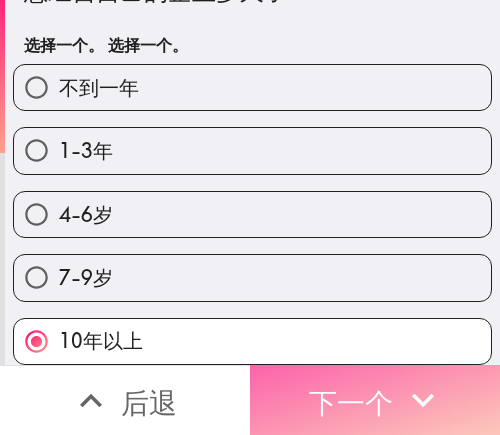 drag, startPoint x: 363, startPoint y: 389, endPoint x: 489, endPoint y: 368, distance: 127.738014 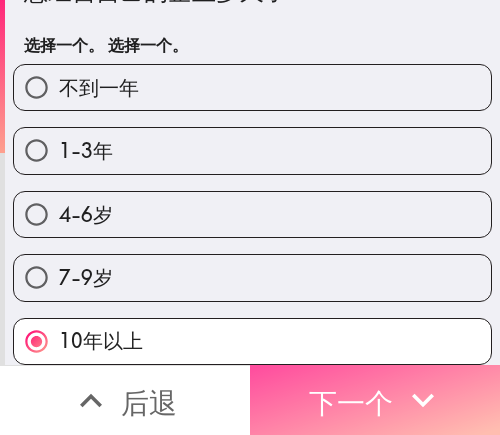 click on "下一个" at bounding box center [351, 402] 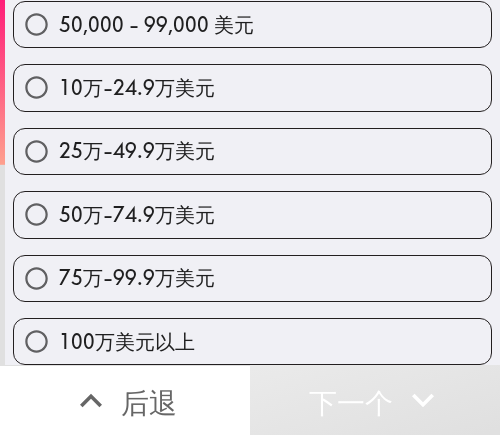 scroll, scrollTop: 249, scrollLeft: 0, axis: vertical 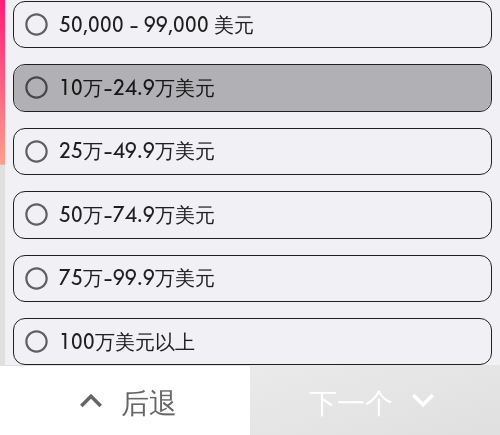 click on "10万-24.9万美元" at bounding box center (252, 87) 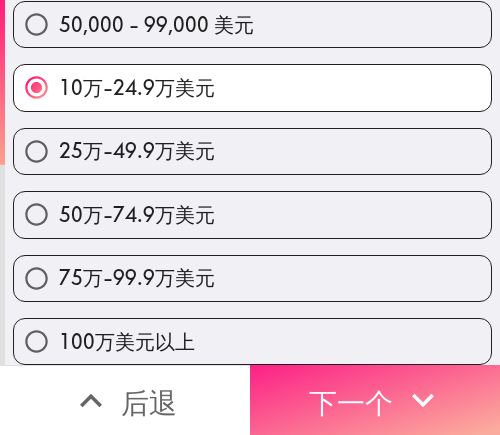click on "下一个" at bounding box center (351, 400) 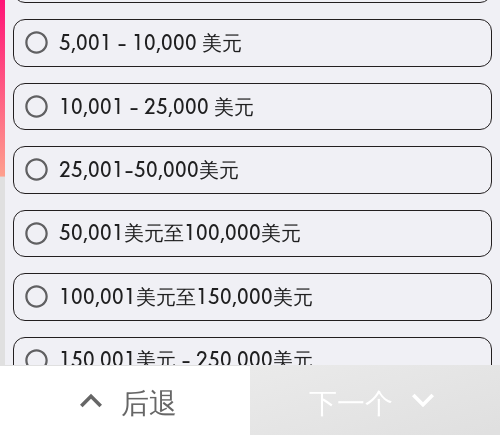 scroll, scrollTop: 83, scrollLeft: 0, axis: vertical 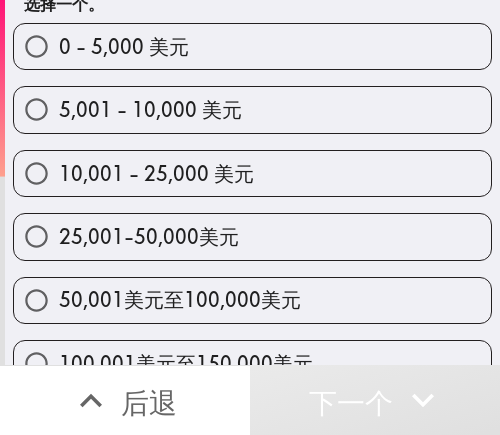 drag, startPoint x: 194, startPoint y: 106, endPoint x: 220, endPoint y: 106, distance: 26 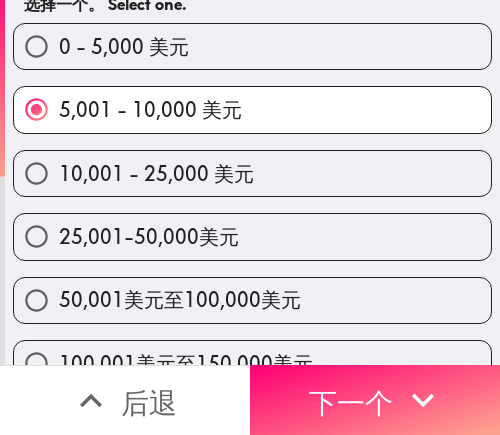 click on "10,001 - 25,000 美元" at bounding box center [252, 173] 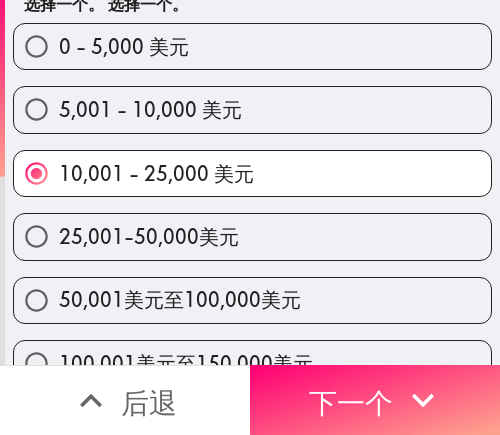 drag, startPoint x: 428, startPoint y: 383, endPoint x: 483, endPoint y: 383, distance: 55 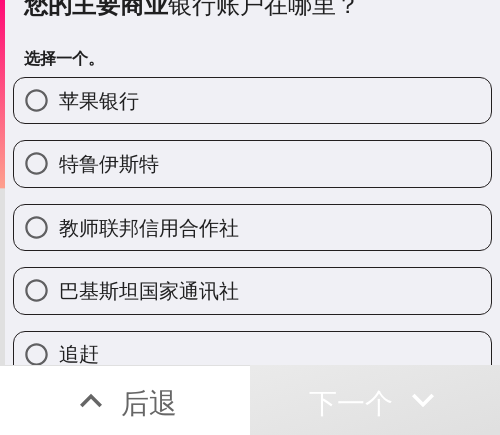 scroll, scrollTop: 0, scrollLeft: 0, axis: both 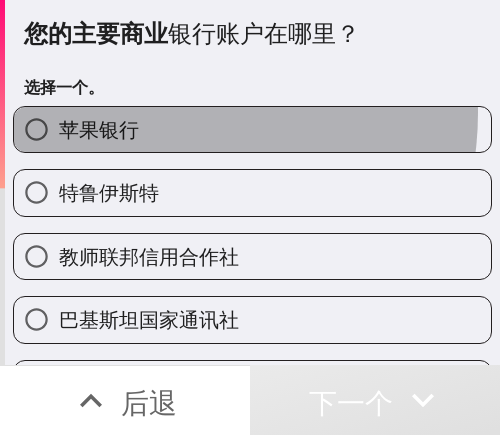 click on "苹果银行" at bounding box center [252, 129] 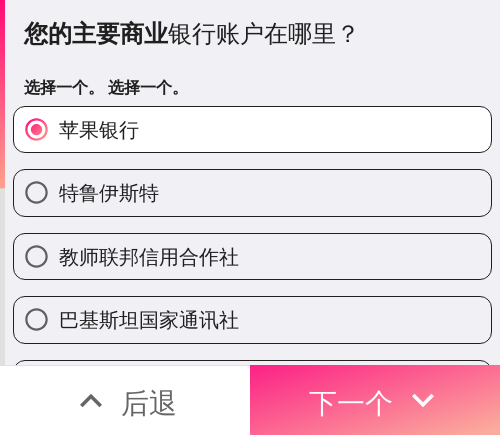 click on "下一个" at bounding box center (351, 400) 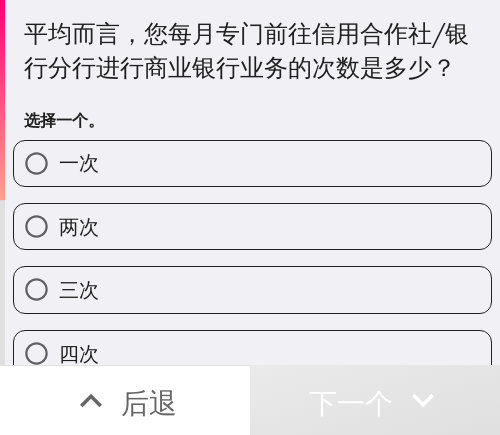 drag, startPoint x: 183, startPoint y: 272, endPoint x: 476, endPoint y: 213, distance: 298.88126 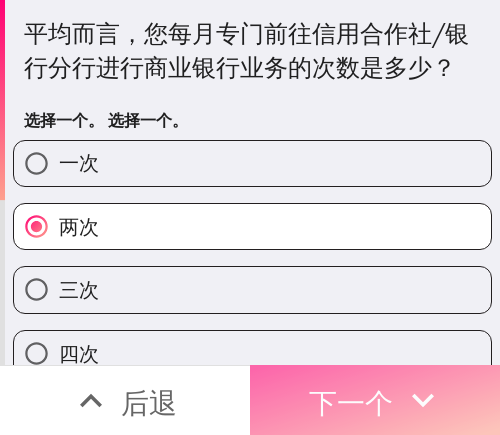 click on "下一个" at bounding box center [351, 402] 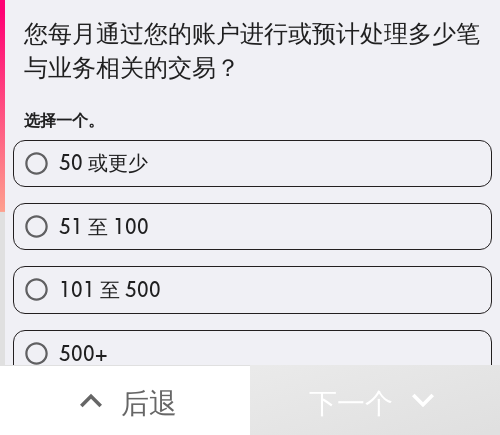 drag, startPoint x: 294, startPoint y: 170, endPoint x: 309, endPoint y: 170, distance: 15 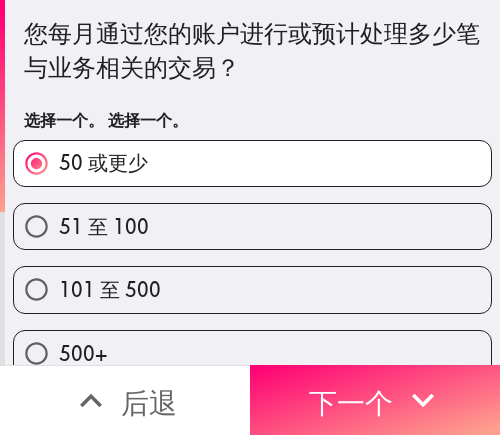 drag, startPoint x: 400, startPoint y: 389, endPoint x: 483, endPoint y: 390, distance: 83.00603 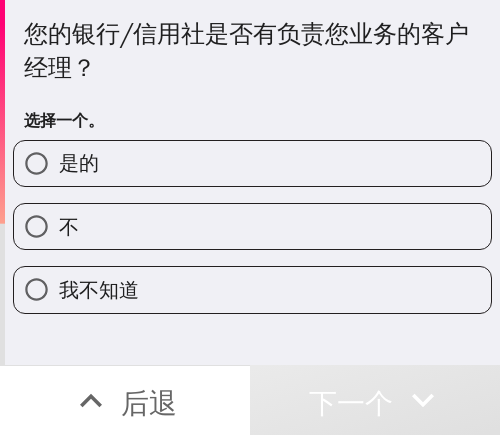 drag, startPoint x: 284, startPoint y: 250, endPoint x: 491, endPoint y: 244, distance: 207.08694 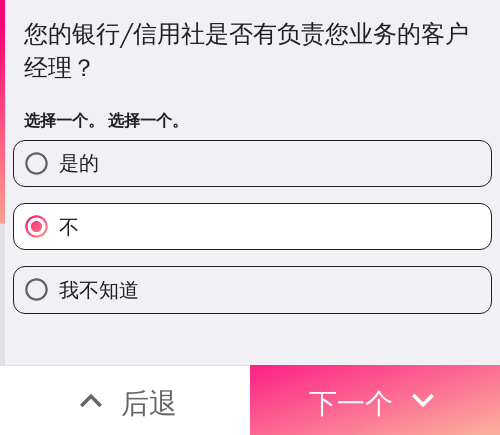 click 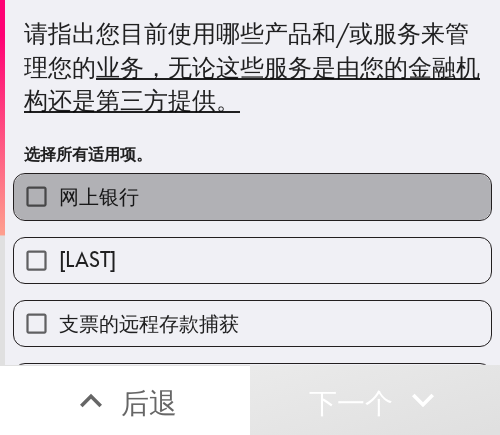 click on "网上银行" at bounding box center (252, 196) 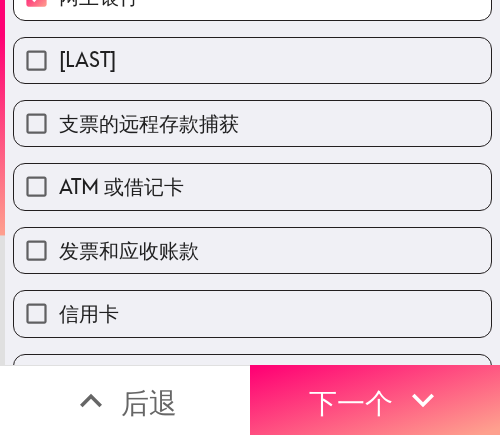 click on "信用卡" at bounding box center (252, 313) 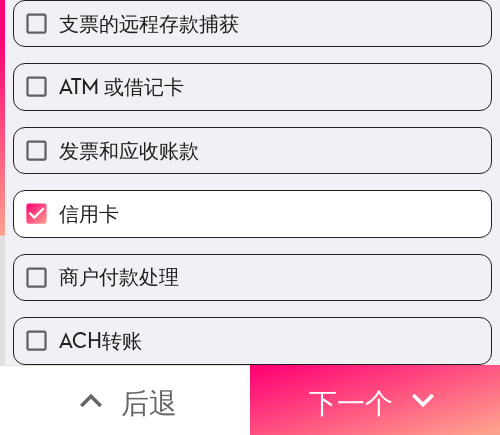 click on "ATM 或借记卡" at bounding box center [252, 86] 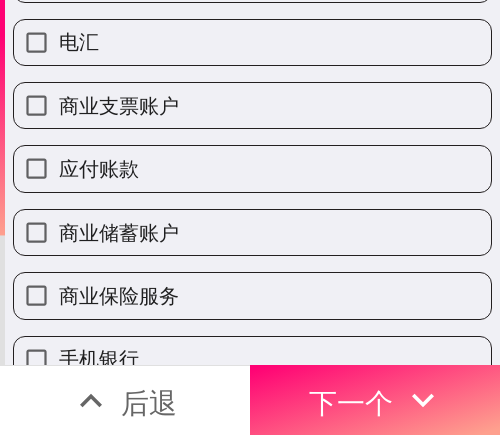 scroll, scrollTop: 824, scrollLeft: 0, axis: vertical 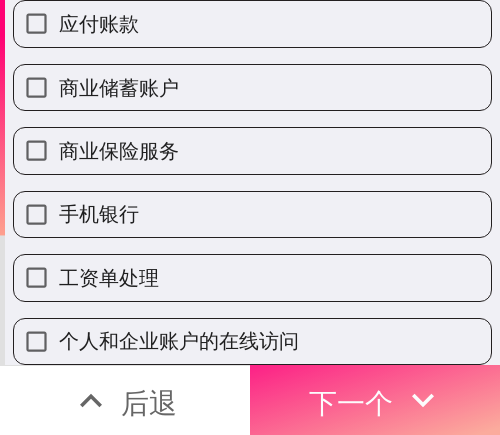 click 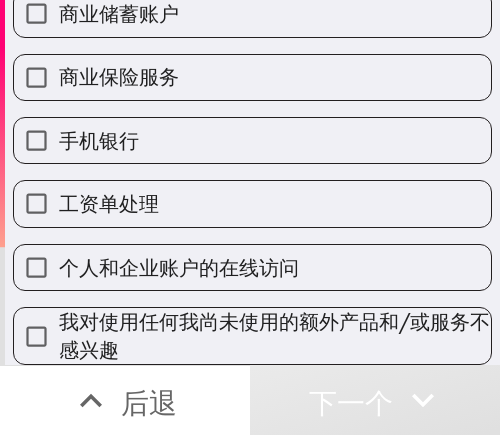 scroll, scrollTop: 864, scrollLeft: 0, axis: vertical 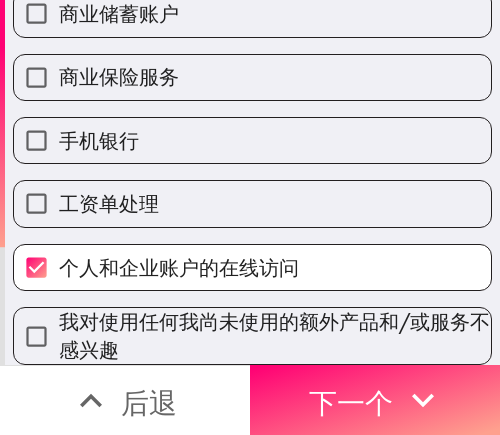 click on "商业保险服务" at bounding box center [119, 77] 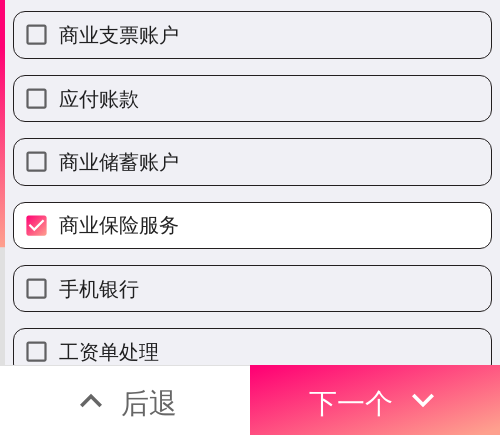 scroll, scrollTop: 664, scrollLeft: 0, axis: vertical 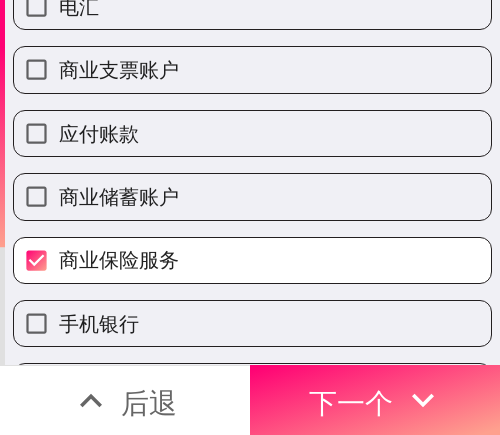 click on "应付账款" at bounding box center (252, 133) 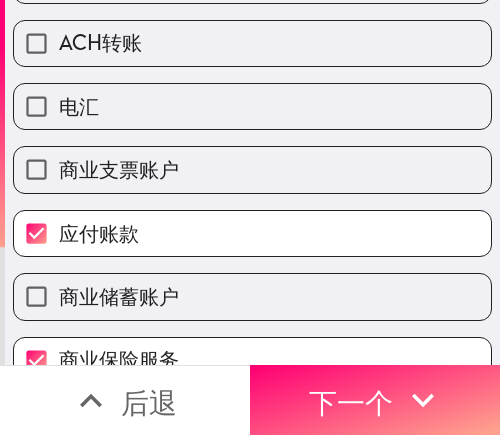 scroll, scrollTop: 464, scrollLeft: 0, axis: vertical 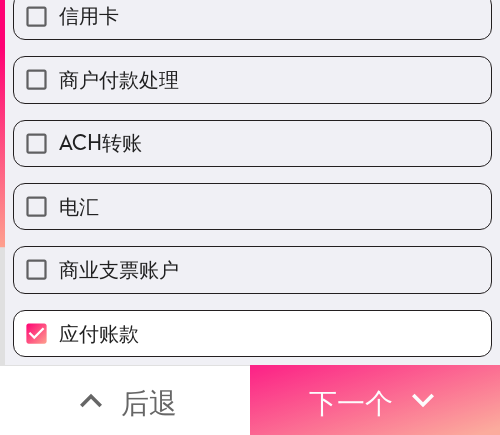 click on "下一个" at bounding box center [351, 402] 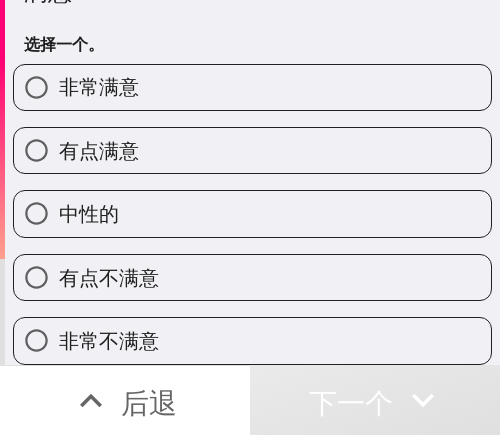 scroll, scrollTop: 92, scrollLeft: 0, axis: vertical 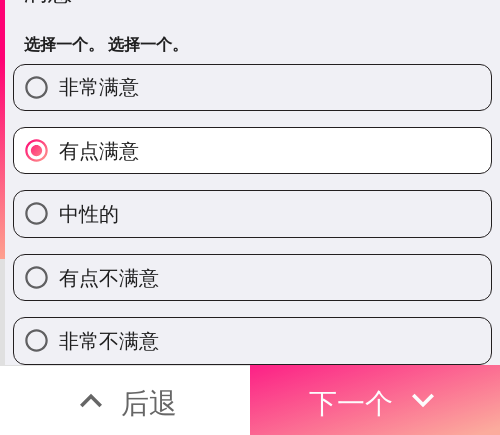 click on "下一个" at bounding box center (351, 402) 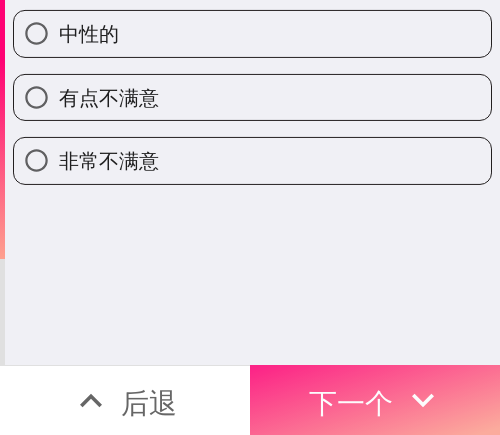scroll, scrollTop: 0, scrollLeft: 0, axis: both 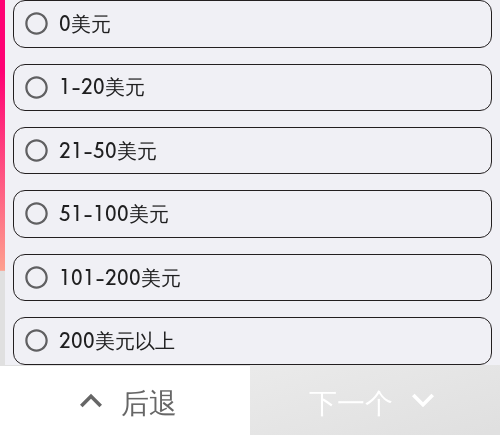 drag, startPoint x: 260, startPoint y: 131, endPoint x: 478, endPoint y: 129, distance: 218.00917 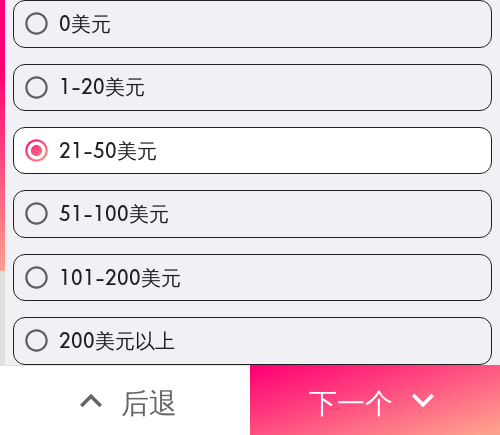 drag, startPoint x: 415, startPoint y: 386, endPoint x: 488, endPoint y: 384, distance: 73.02739 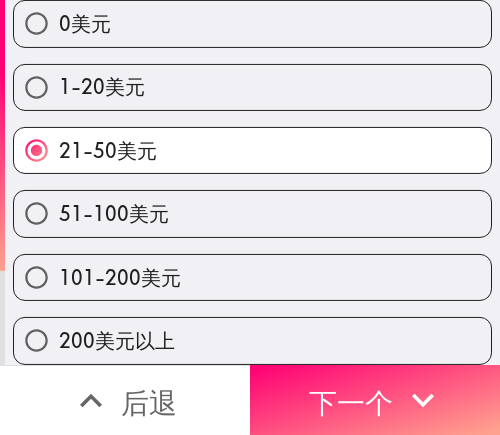 scroll, scrollTop: 0, scrollLeft: 0, axis: both 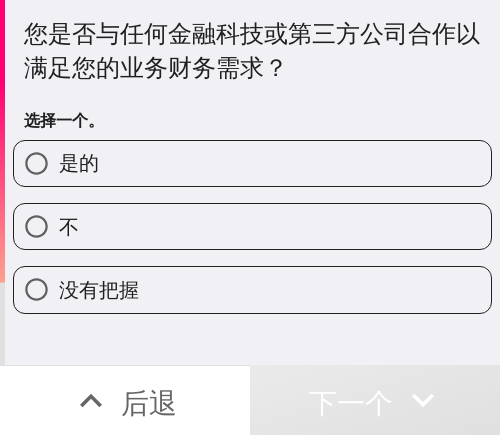 click on "不" at bounding box center [252, 226] 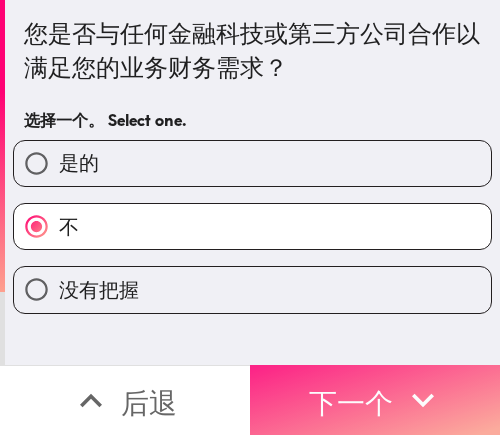 drag, startPoint x: 413, startPoint y: 368, endPoint x: 424, endPoint y: 370, distance: 11.18034 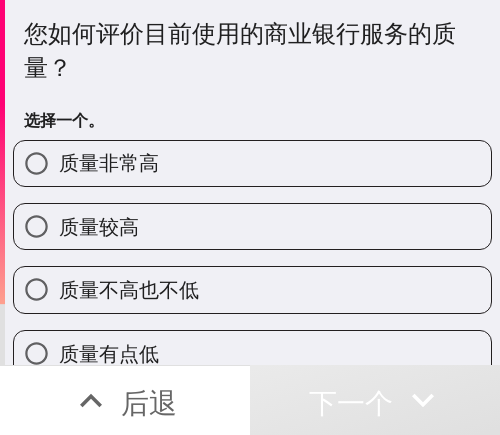 drag, startPoint x: 286, startPoint y: 223, endPoint x: 492, endPoint y: 227, distance: 206.03883 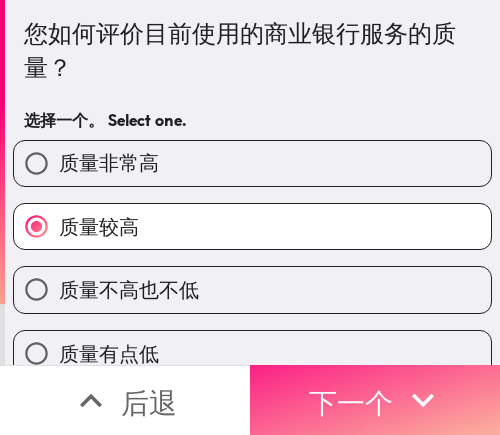 drag, startPoint x: 369, startPoint y: 391, endPoint x: 438, endPoint y: 389, distance: 69.02898 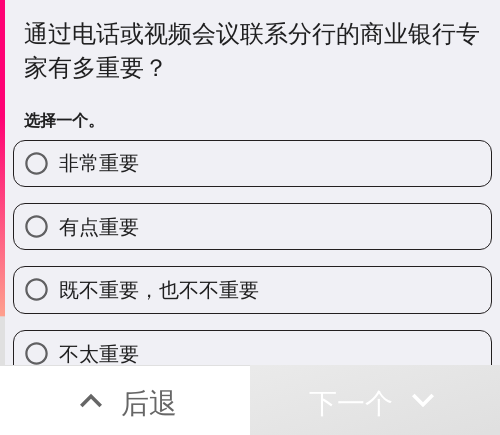 click on "有点重要" at bounding box center [244, 218] 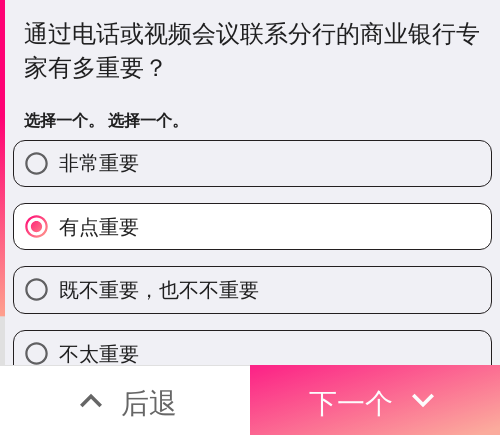 click 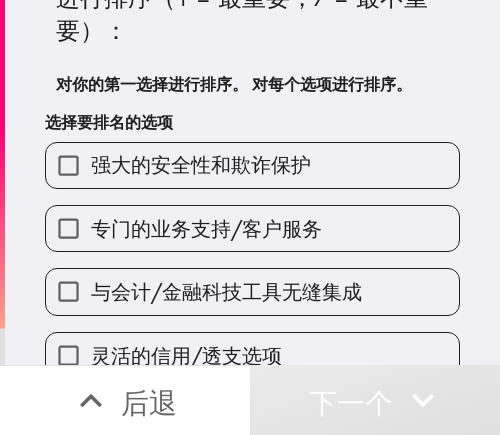 scroll, scrollTop: 200, scrollLeft: 0, axis: vertical 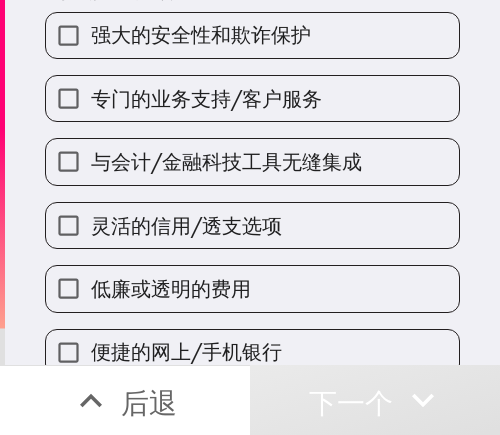 click on "灵活的信用/透支选项" at bounding box center (186, 225) 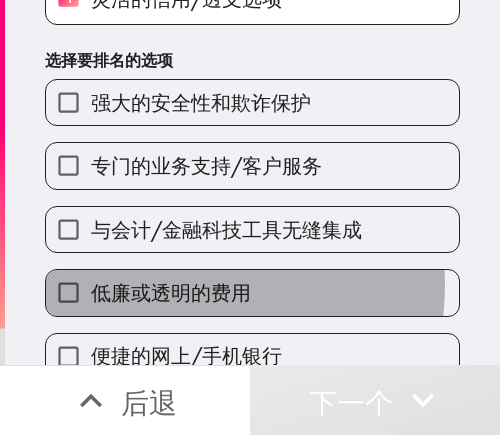click on "低廉或透明的费用" at bounding box center [171, 292] 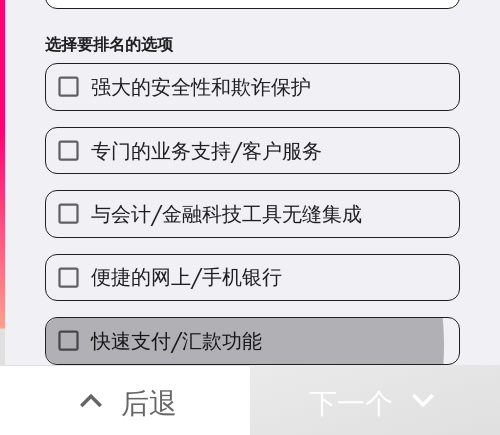 click on "快速支付/汇款功能" at bounding box center [176, 340] 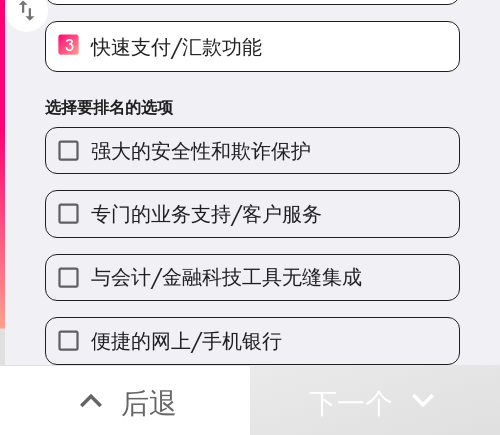 scroll, scrollTop: 304, scrollLeft: 0, axis: vertical 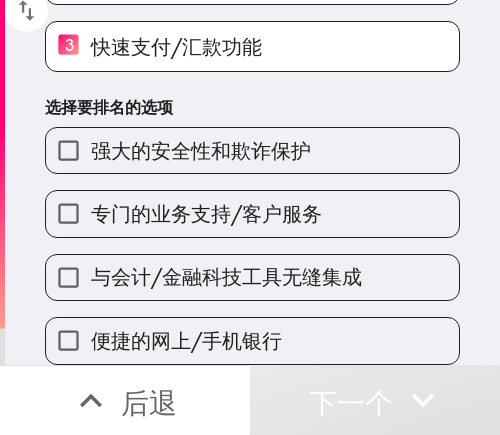 click on "强大的安全性和欺诈保护" at bounding box center (201, 150) 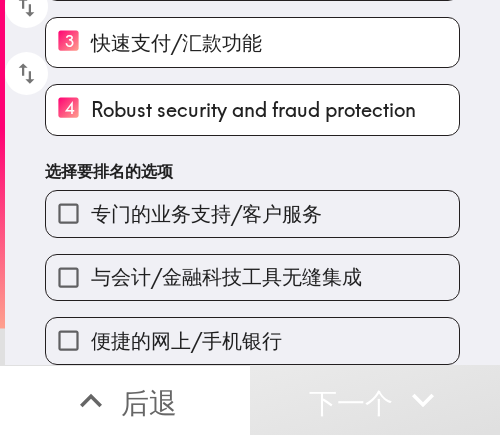 click on "便捷的网上/手机银行" at bounding box center [186, 340] 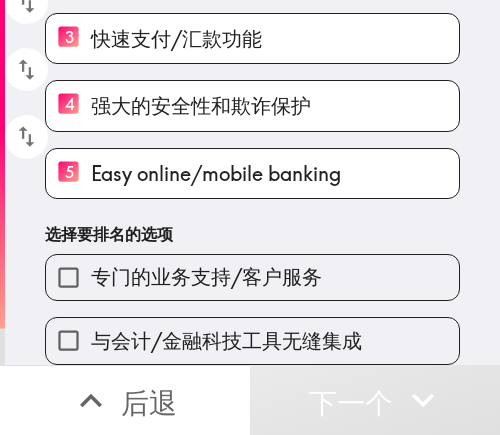 click on "专门的业务支持/客户服务" at bounding box center [206, 276] 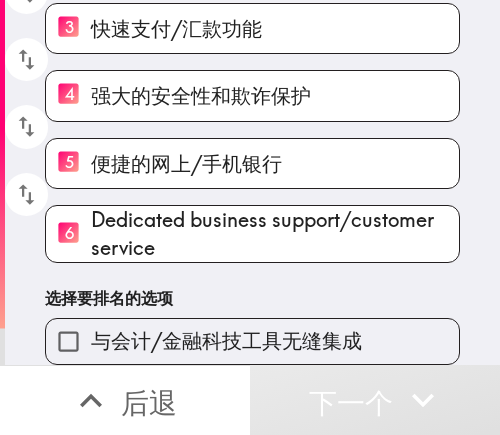 click on "与会计/金融科技工具无缝集成" at bounding box center (226, 340) 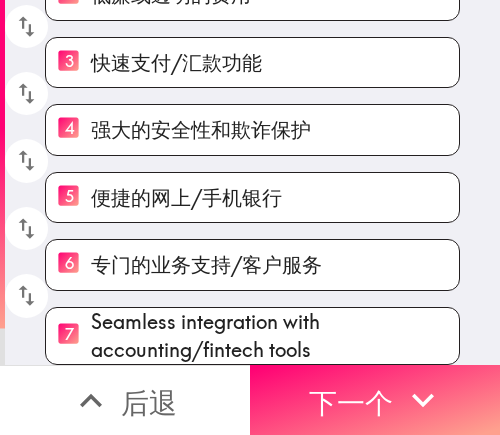 scroll, scrollTop: 281, scrollLeft: 0, axis: vertical 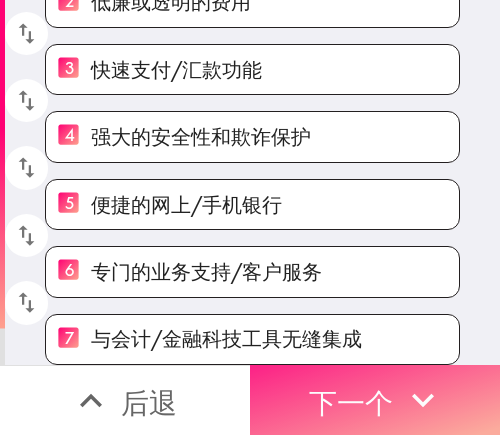 click on "下一个" at bounding box center [351, 402] 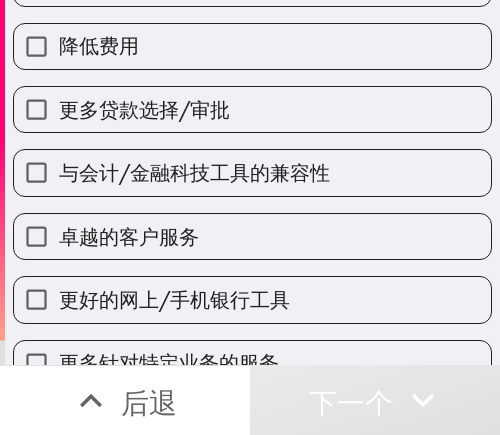 scroll, scrollTop: 147, scrollLeft: 0, axis: vertical 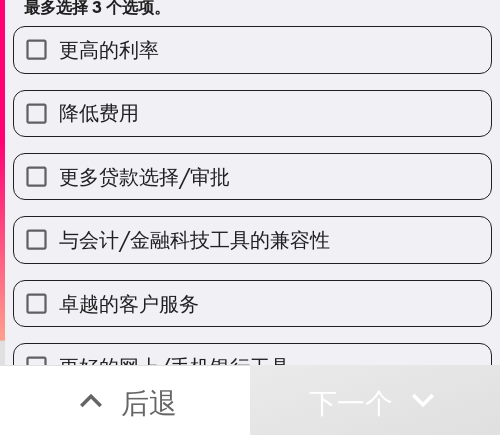 click on "更高的利率" at bounding box center (109, 49) 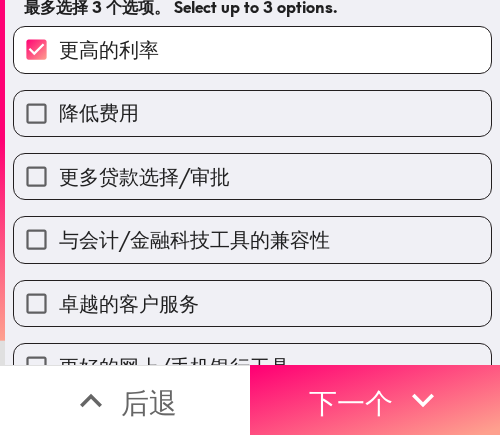 click on "卓越的客户服务" at bounding box center [129, 303] 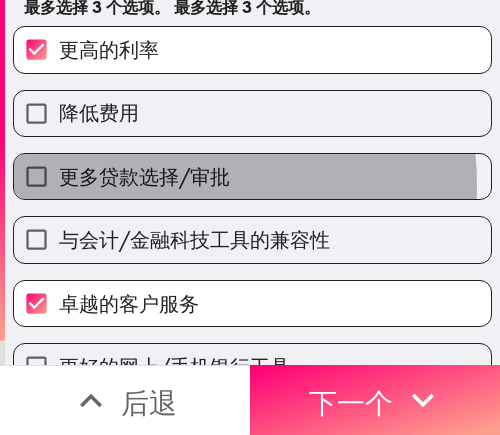 click on "更多贷款选择/审批" at bounding box center [144, 176] 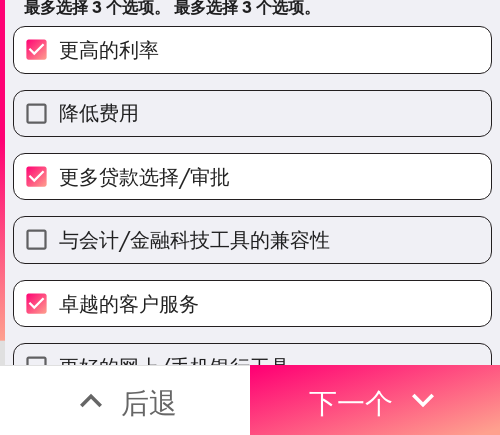 click on "更多贷款选择/审批" at bounding box center (144, 176) 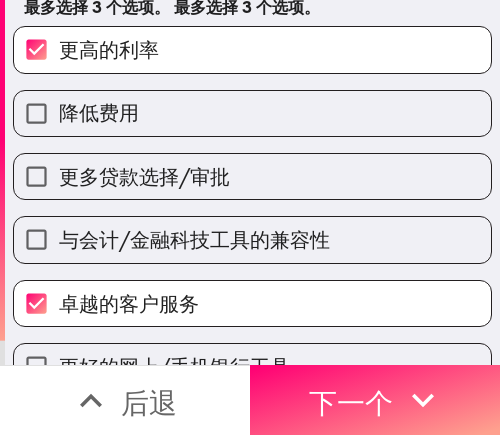 click on "降低费用" at bounding box center (252, 113) 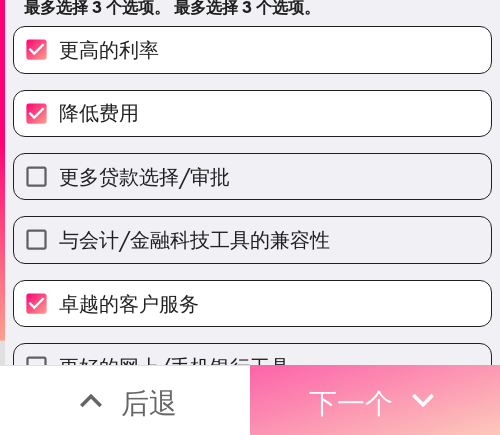 drag, startPoint x: 406, startPoint y: 387, endPoint x: 486, endPoint y: 382, distance: 80.1561 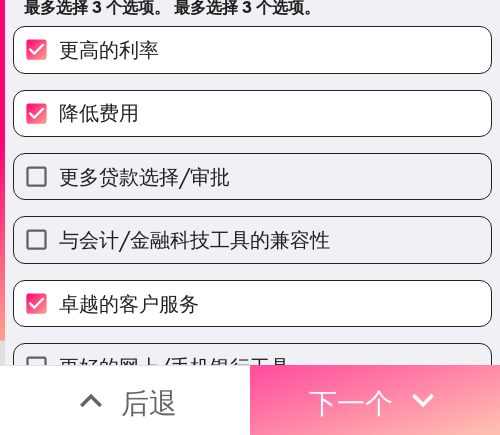 click 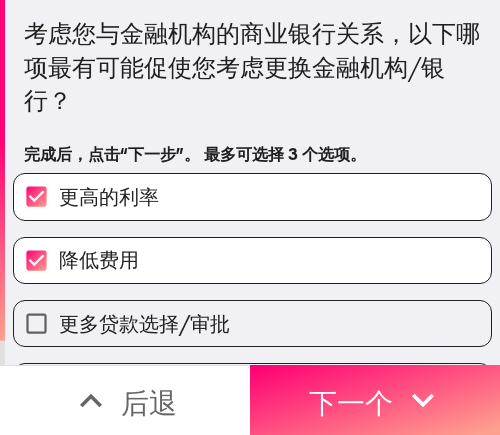 scroll, scrollTop: 0, scrollLeft: 0, axis: both 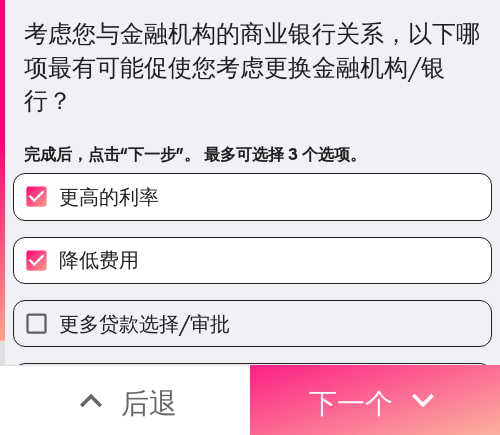 click on "下一个" at bounding box center [351, 400] 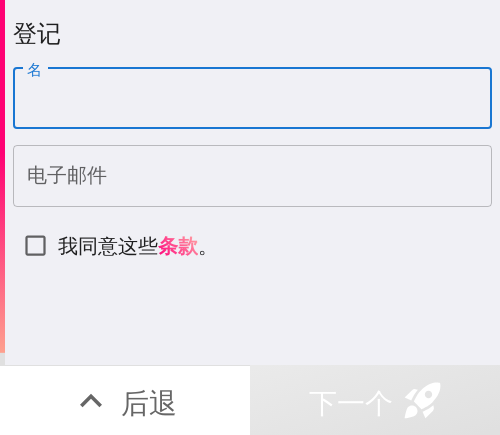 click on "名" at bounding box center (252, 99) 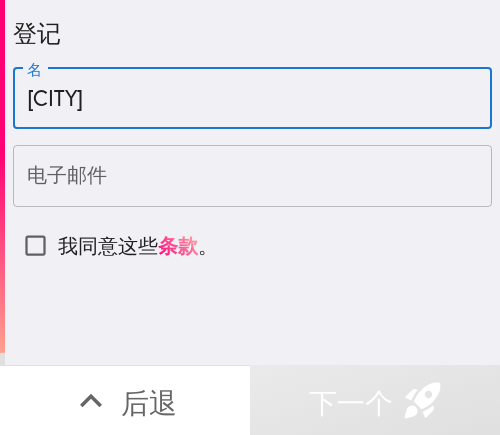 type on "Austin" 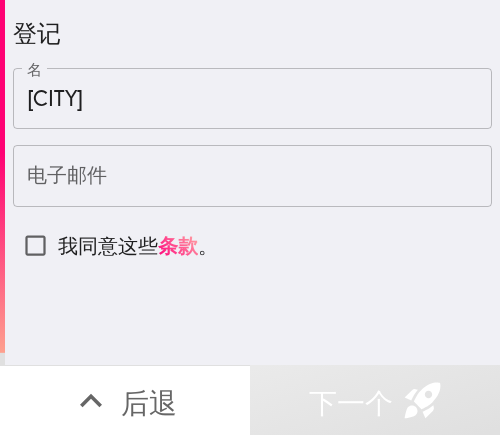 click on "电子邮件" at bounding box center (252, 176) 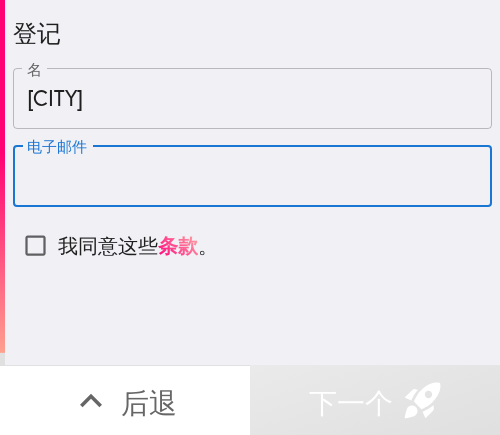 paste on "austinfelix205@gmail.com" 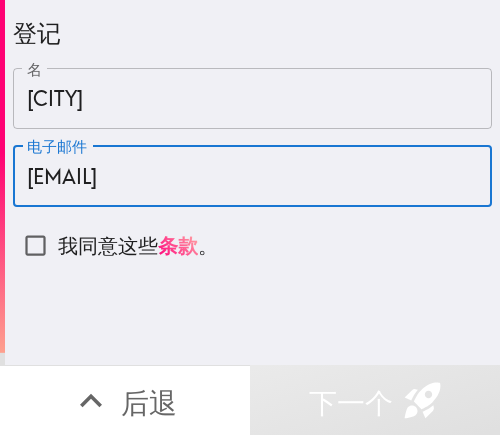 type on "austinfelix205@example.com" 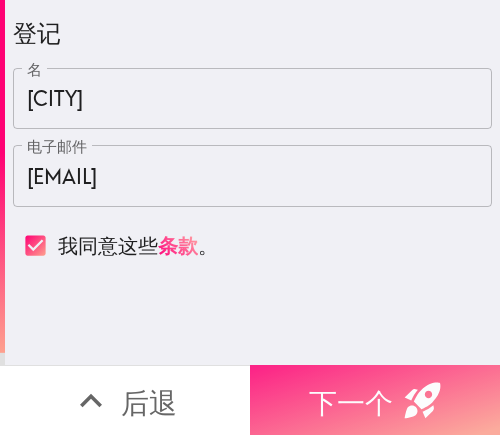 click on "下一个" at bounding box center (351, 402) 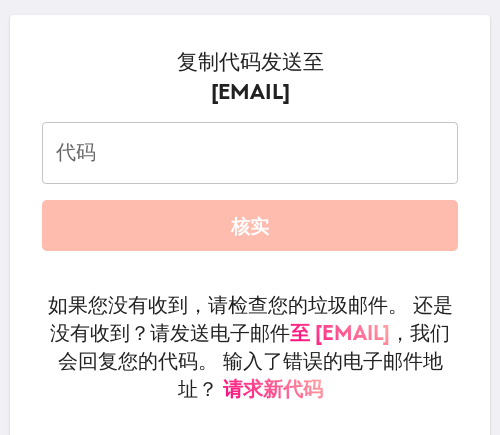 scroll, scrollTop: 300, scrollLeft: 0, axis: vertical 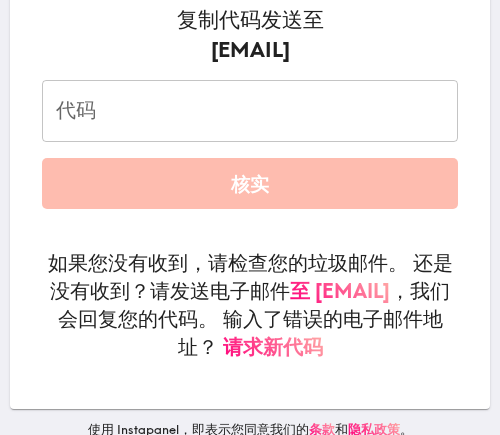 click on "代码" at bounding box center [250, 111] 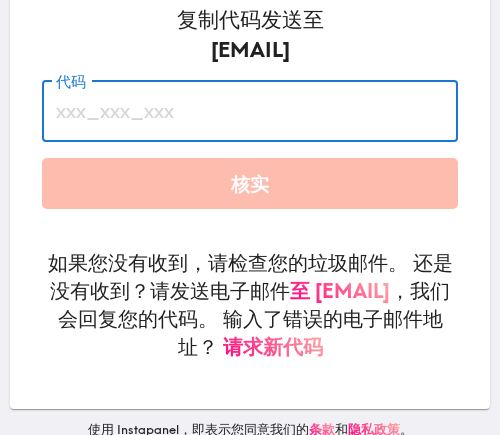 paste on "qdQ_g7t_UK5" 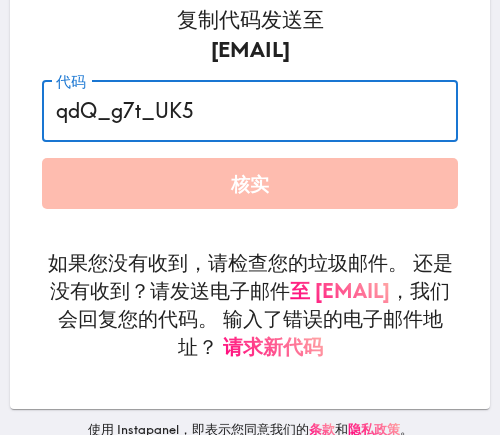 type on "qdQ_g7t_UK5" 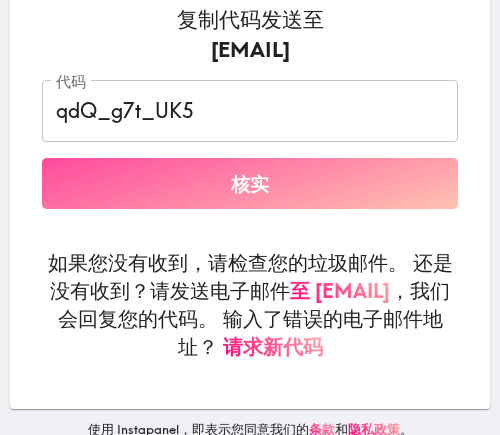click on "核实" at bounding box center [250, 183] 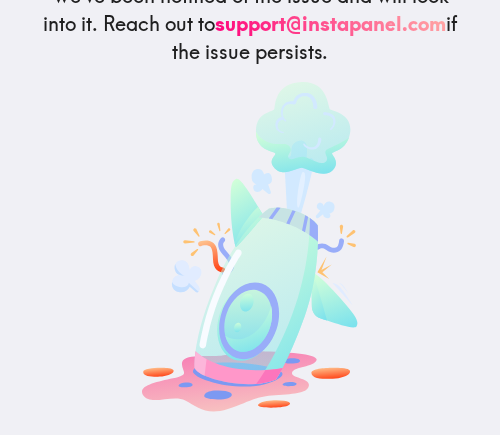 scroll, scrollTop: 0, scrollLeft: 0, axis: both 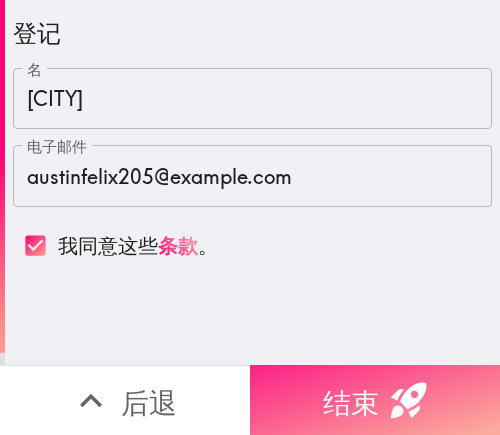 click on "结束" at bounding box center (351, 402) 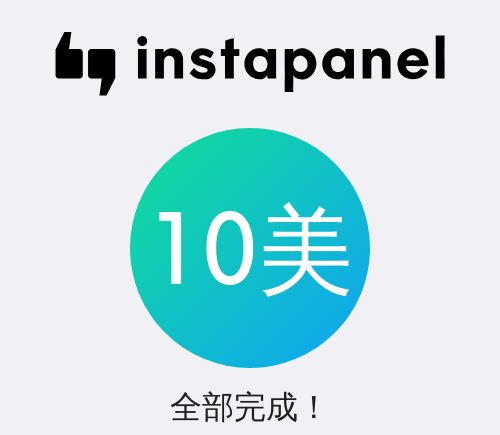 scroll, scrollTop: 300, scrollLeft: 0, axis: vertical 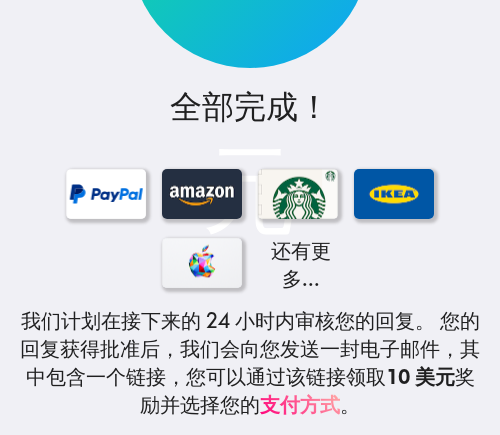 click on "10美元 全部完成！ 还有更多... 我们计划在接下来的 24 小时内审核您的回复。   您的回复获得批准后，我们会向您发送一封电子邮件，其中包含一个链接，您可以通过该链接领取 10 美元 奖励 并选择您的 支付方式 。 如果存在质量问题或需要对您的答案进行额外验证，我们可能会通过电子邮件要求您重新录制答案 - 请参阅我们的 回复指南 。" at bounding box center (250, 125) 